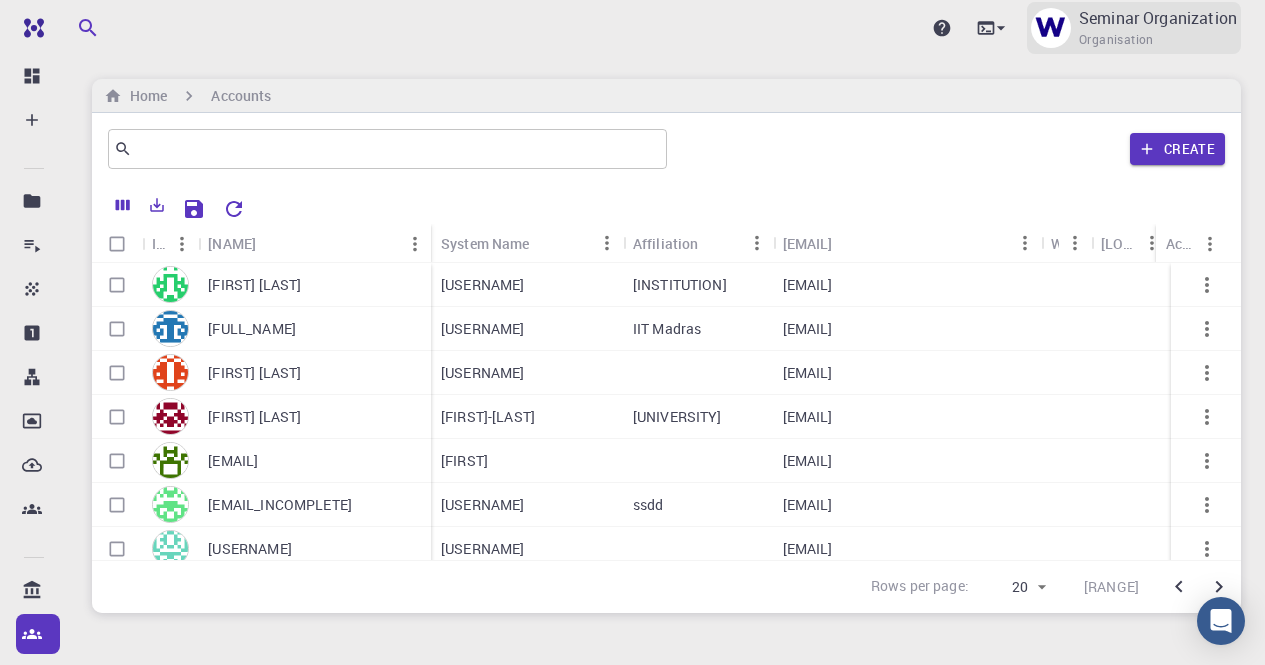 scroll, scrollTop: 47, scrollLeft: 0, axis: vertical 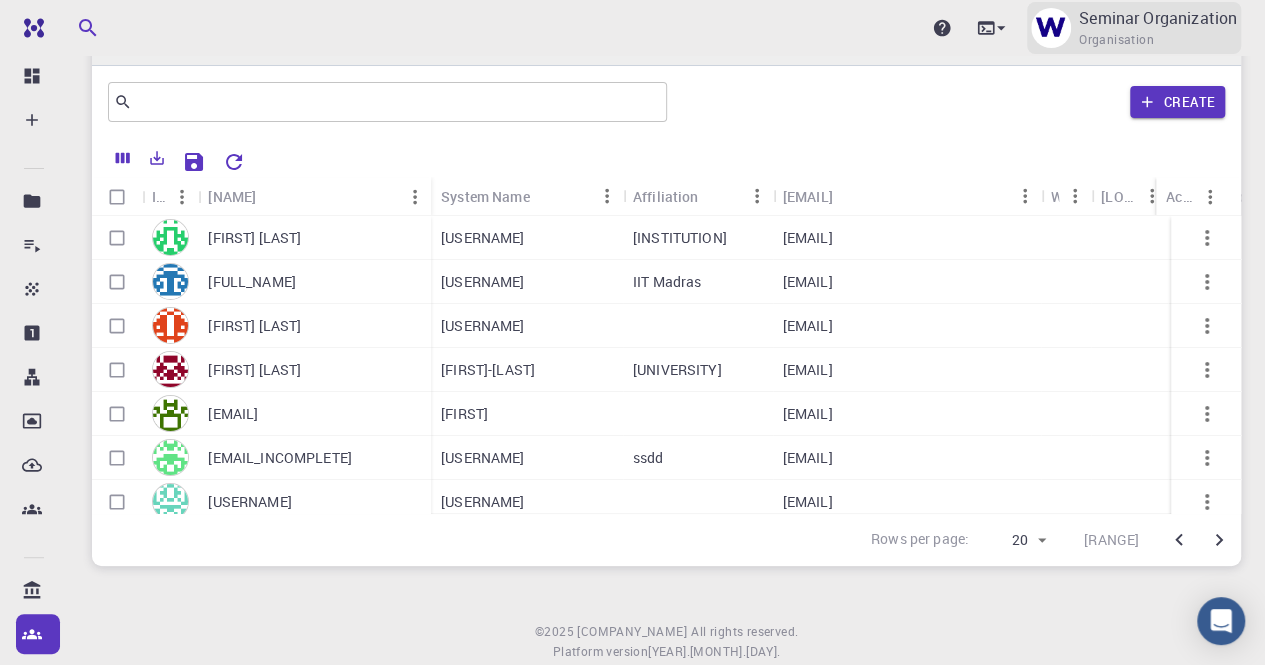 click on "Organisation" at bounding box center [1116, 40] 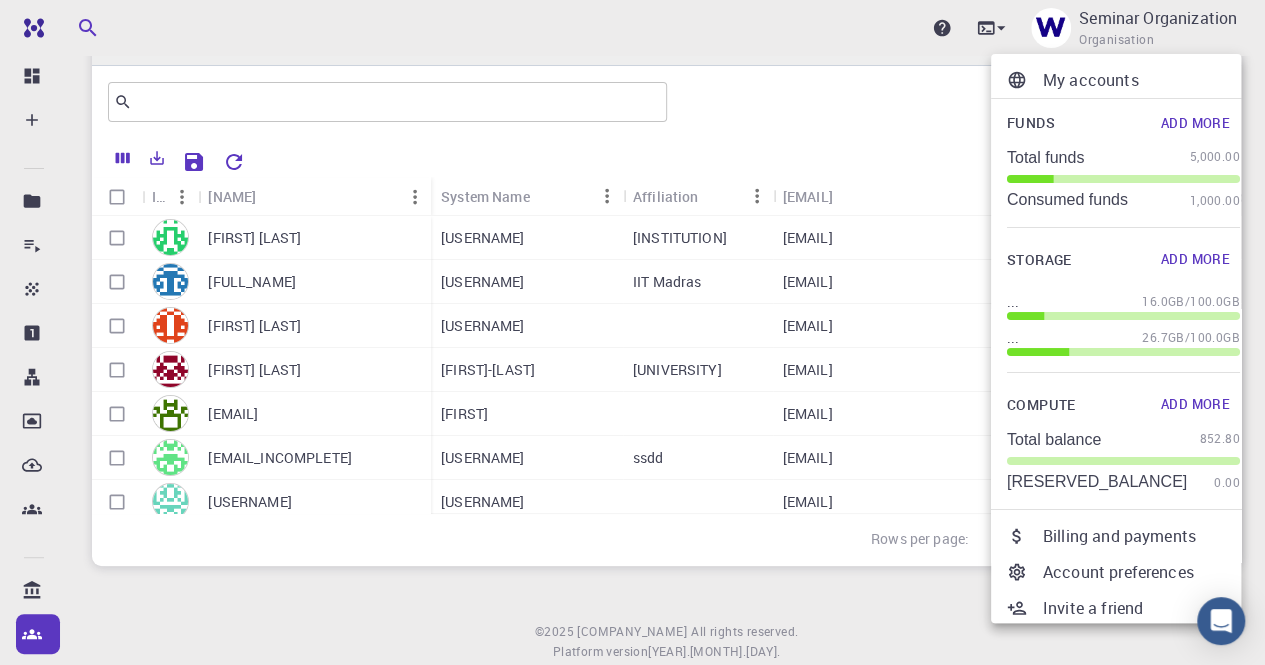 click at bounding box center [632, 332] 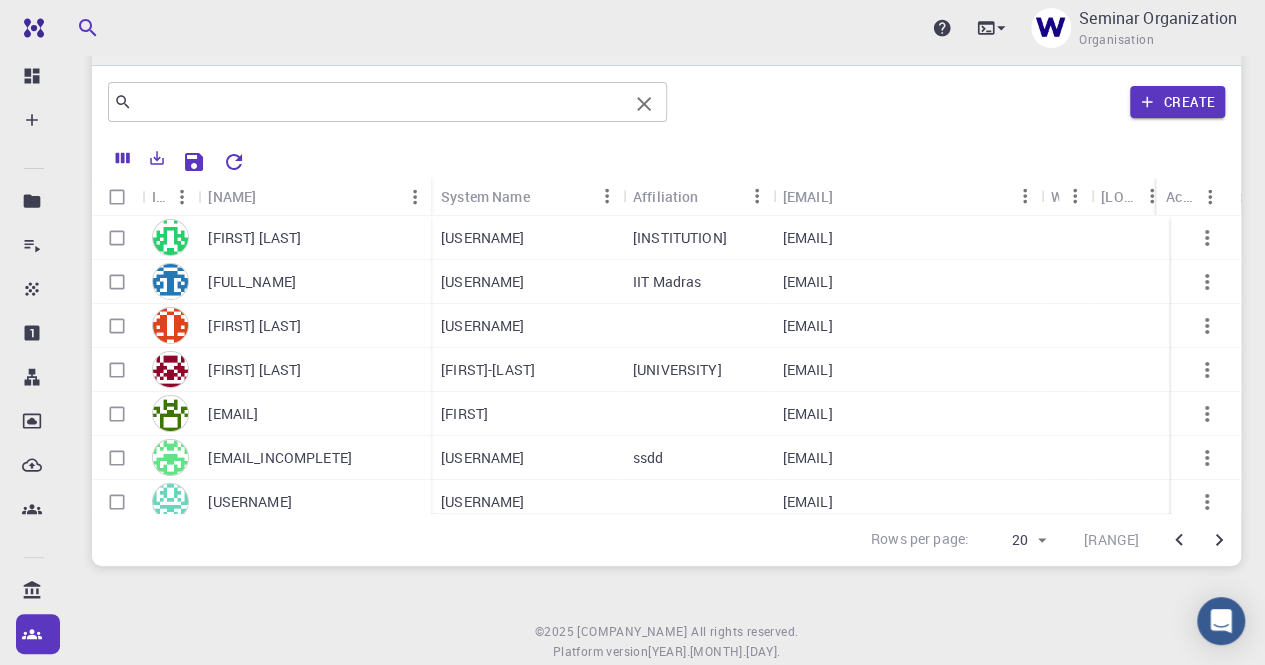 click on "​" at bounding box center [387, 102] 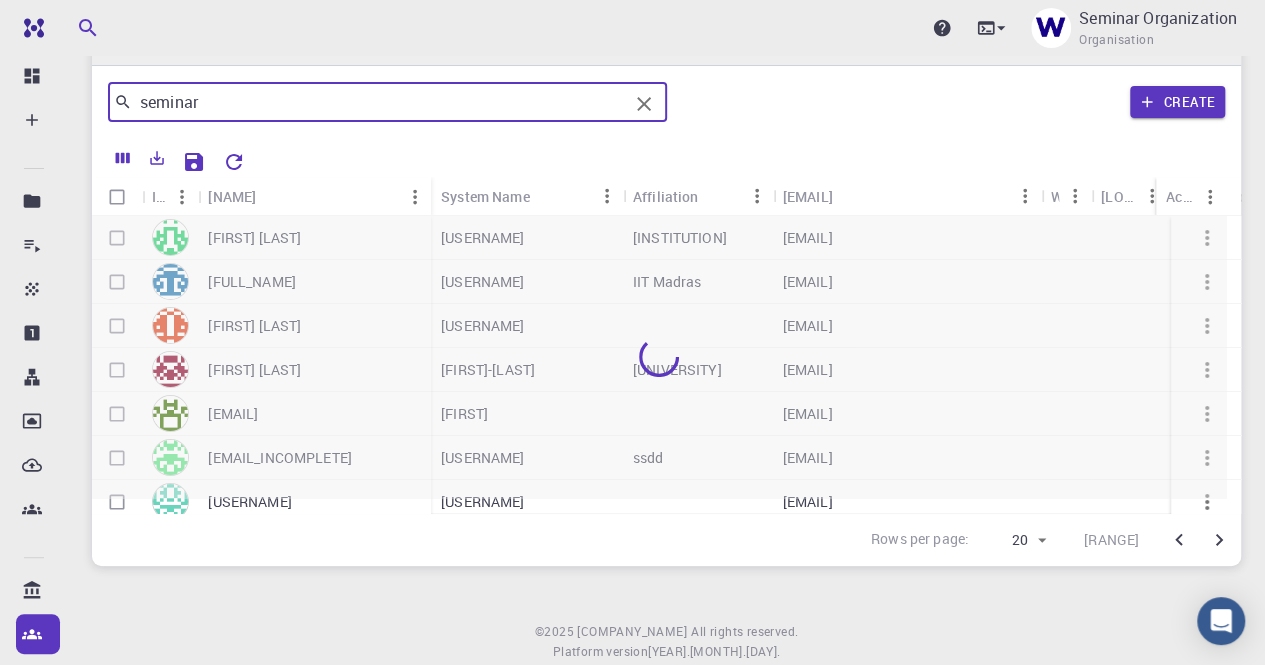 type on "seminar" 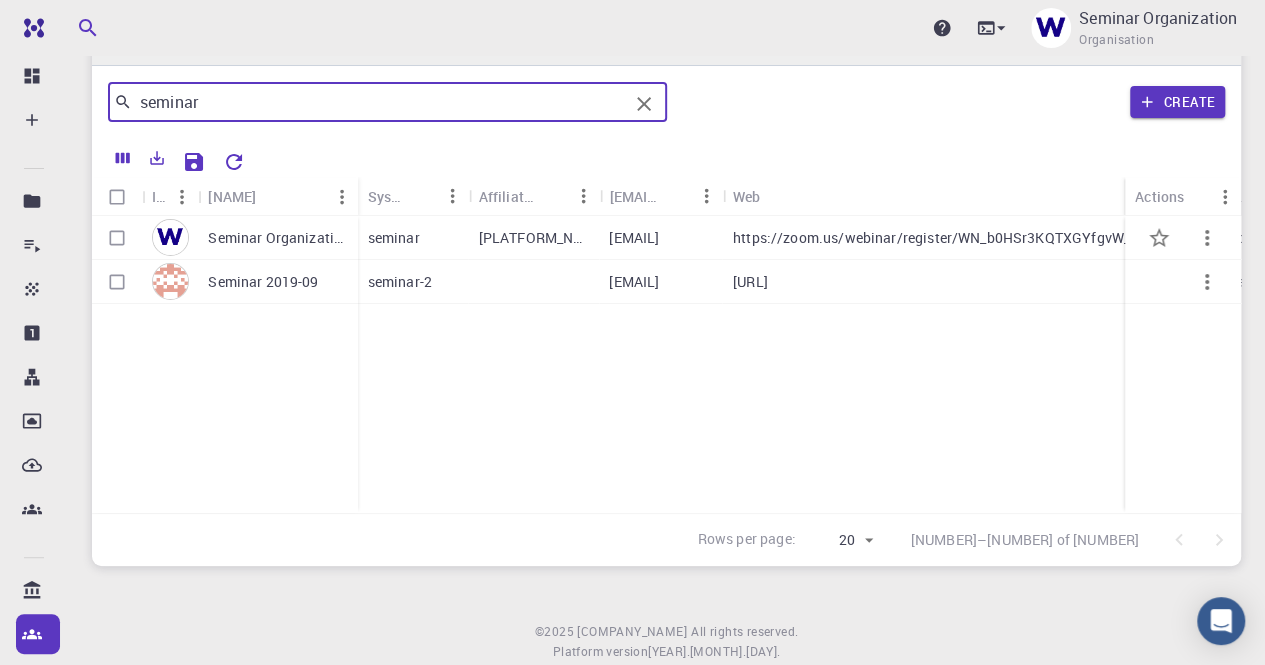 click on "Seminar Organization" at bounding box center [277, 238] 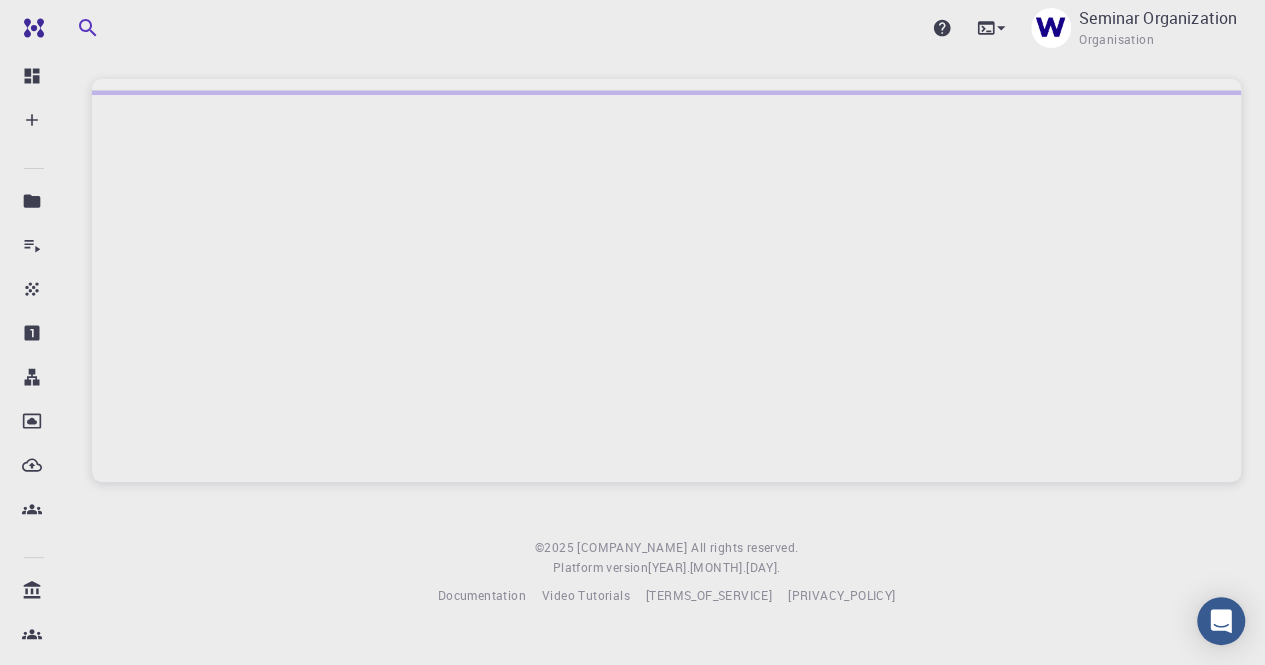 scroll, scrollTop: 0, scrollLeft: 0, axis: both 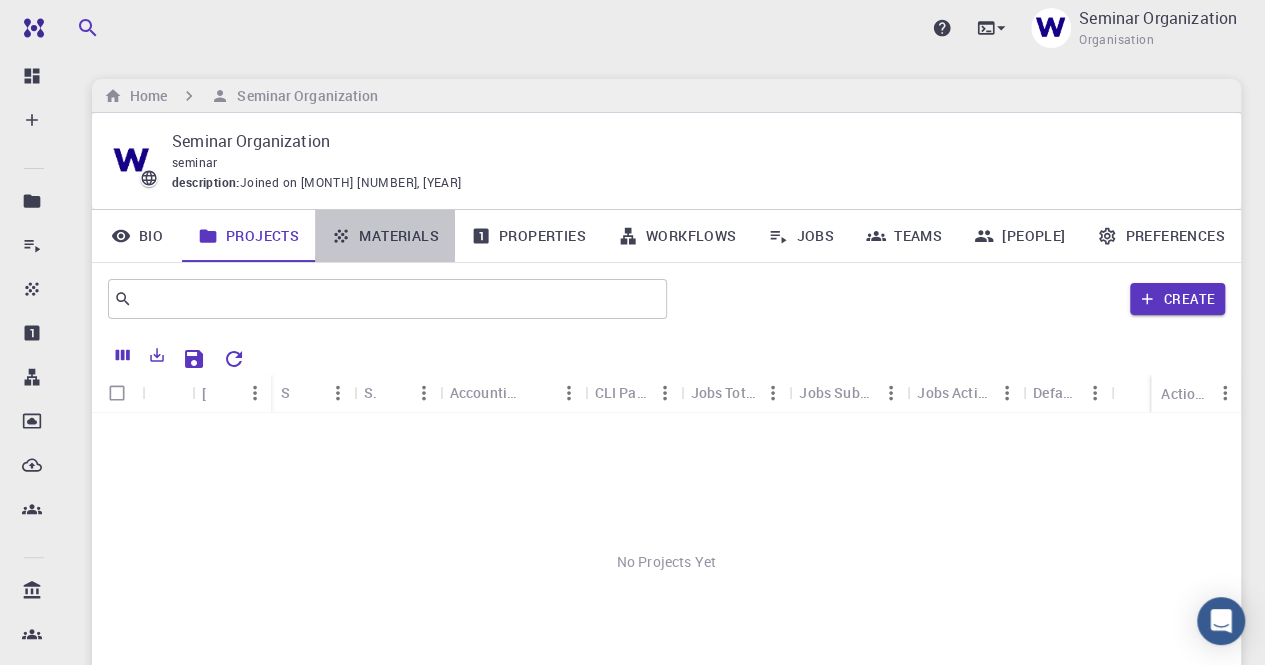 click on "Materials" at bounding box center [385, 236] 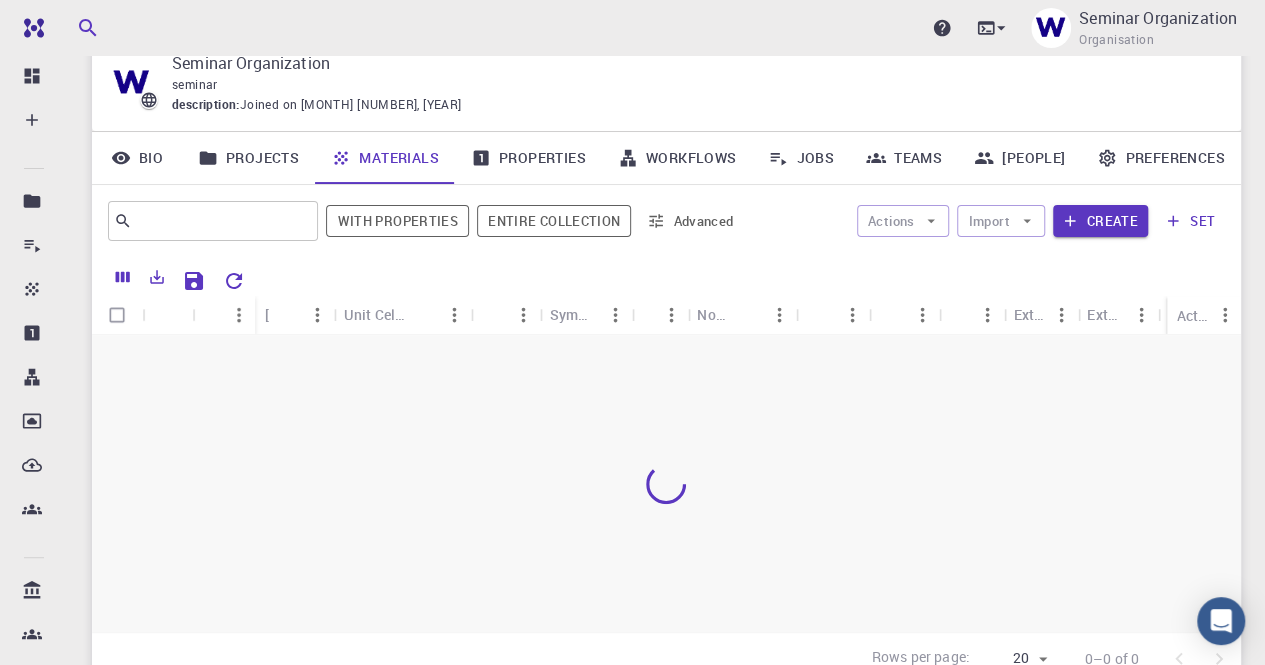 scroll, scrollTop: 129, scrollLeft: 0, axis: vertical 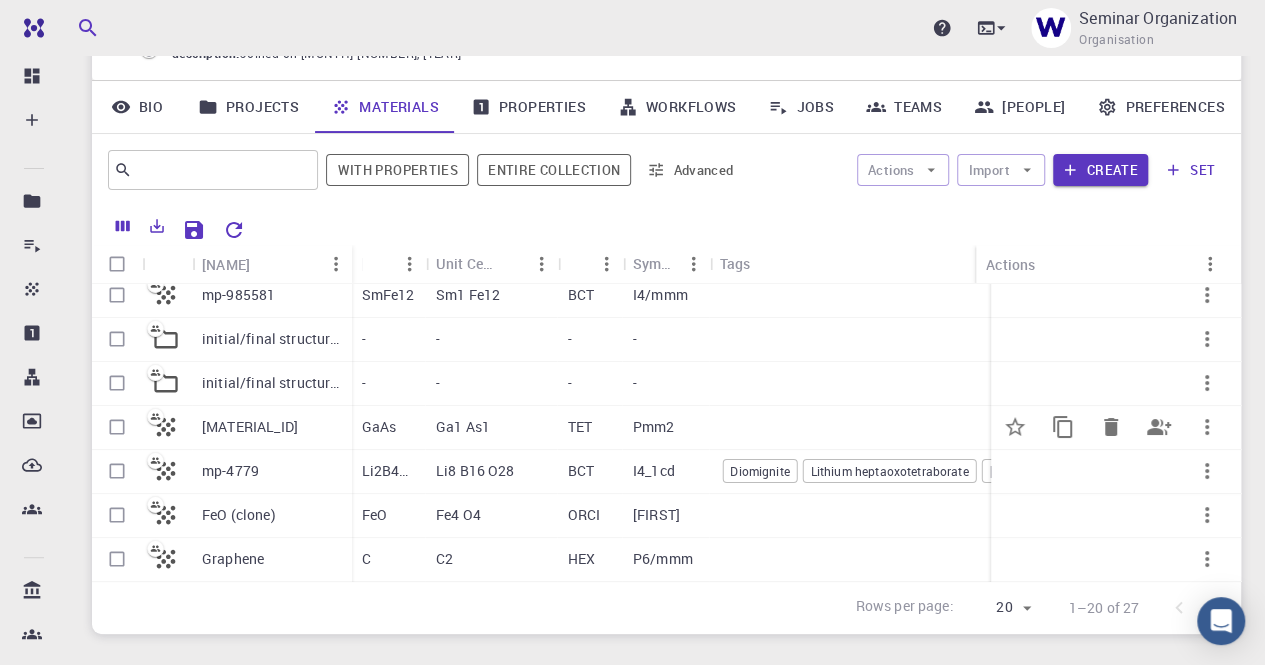 click on "[MATERIAL_ID]" at bounding box center [250, 427] 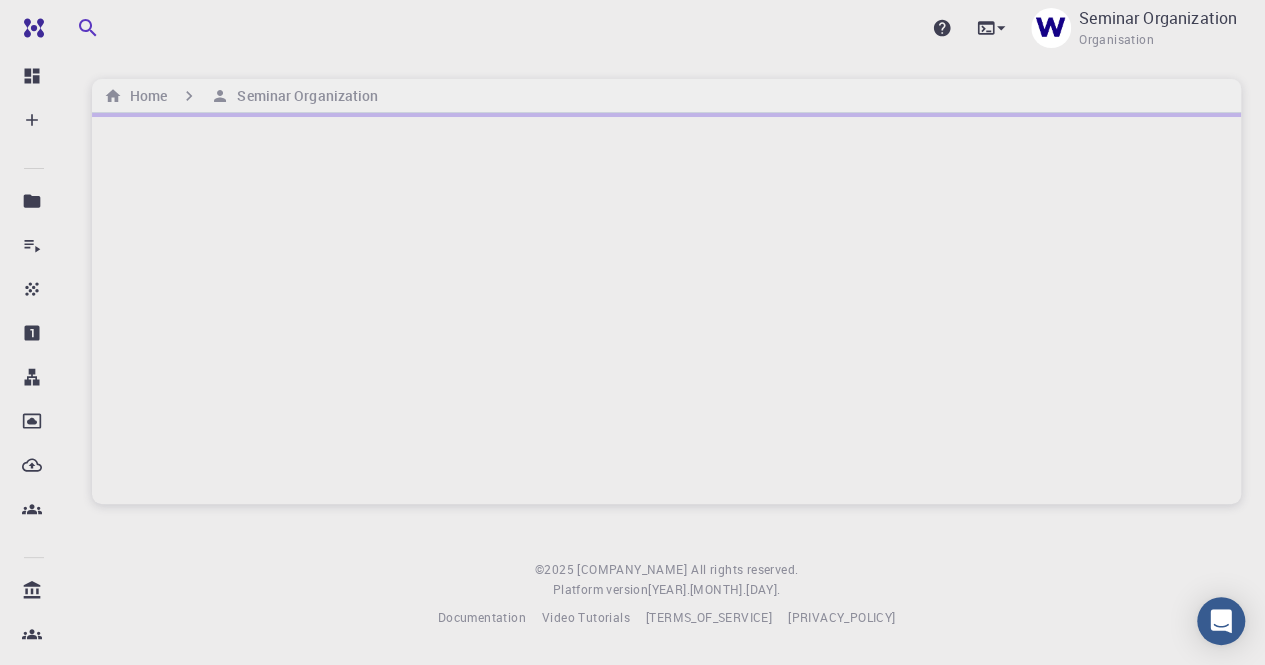 scroll, scrollTop: 0, scrollLeft: 0, axis: both 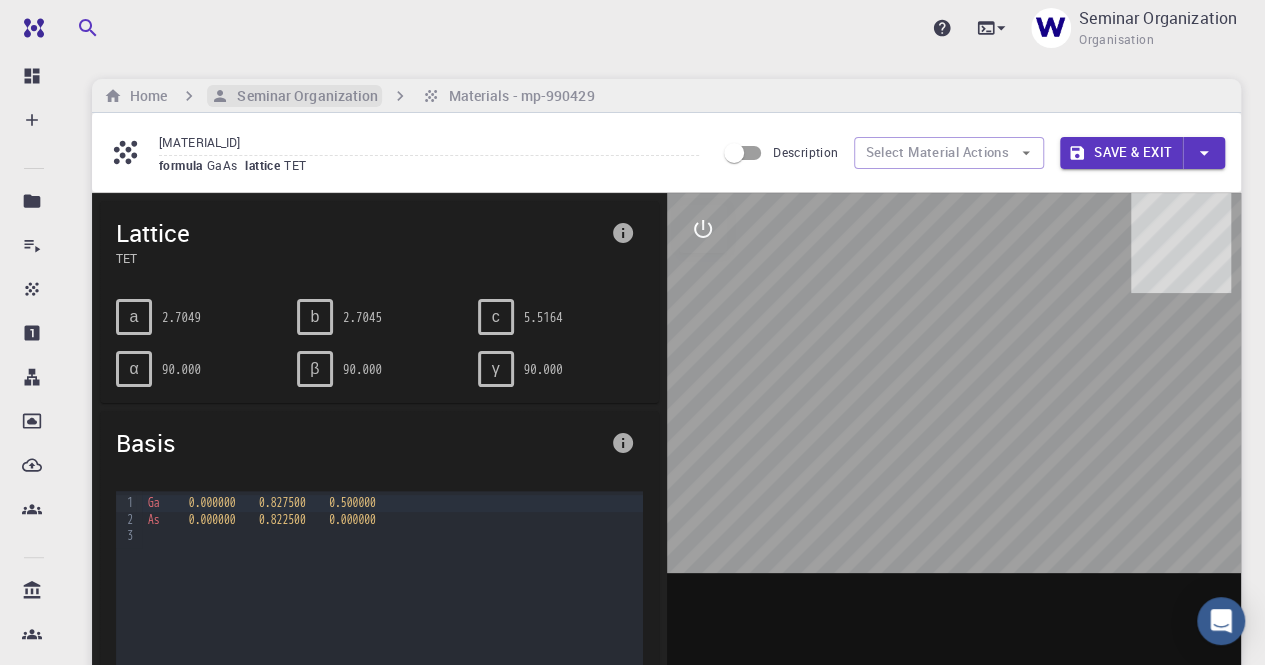 click on "Seminar Organization" at bounding box center (303, 96) 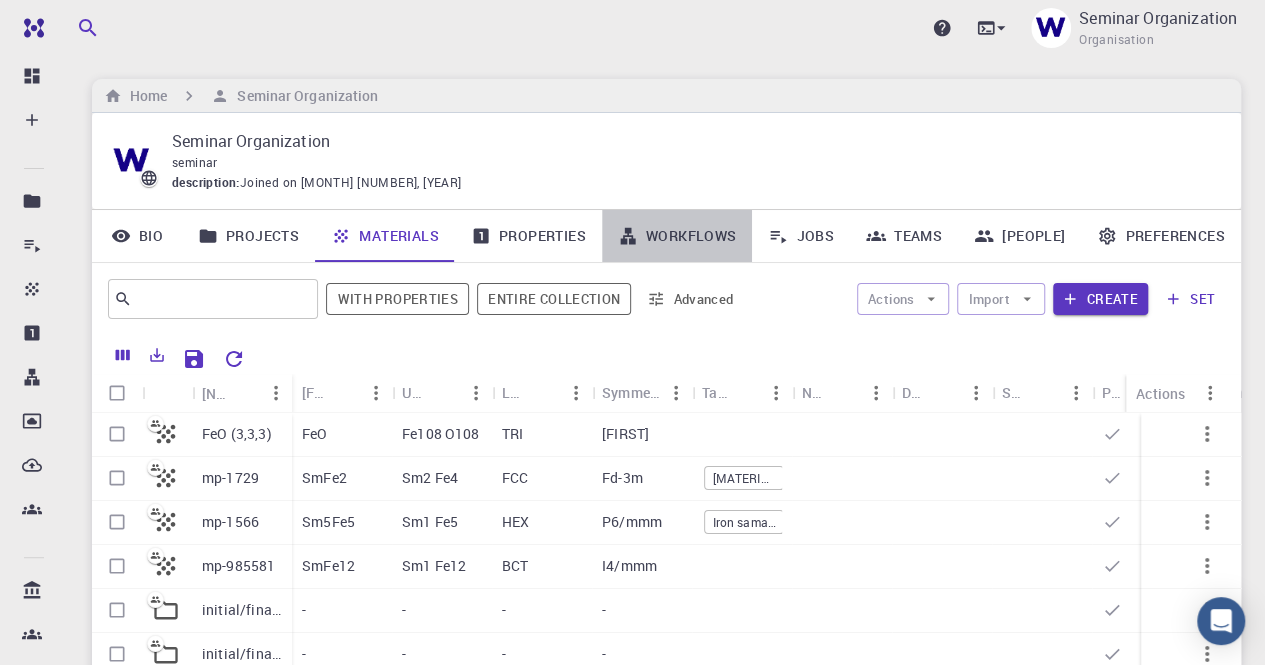click on "Workflows" at bounding box center [677, 236] 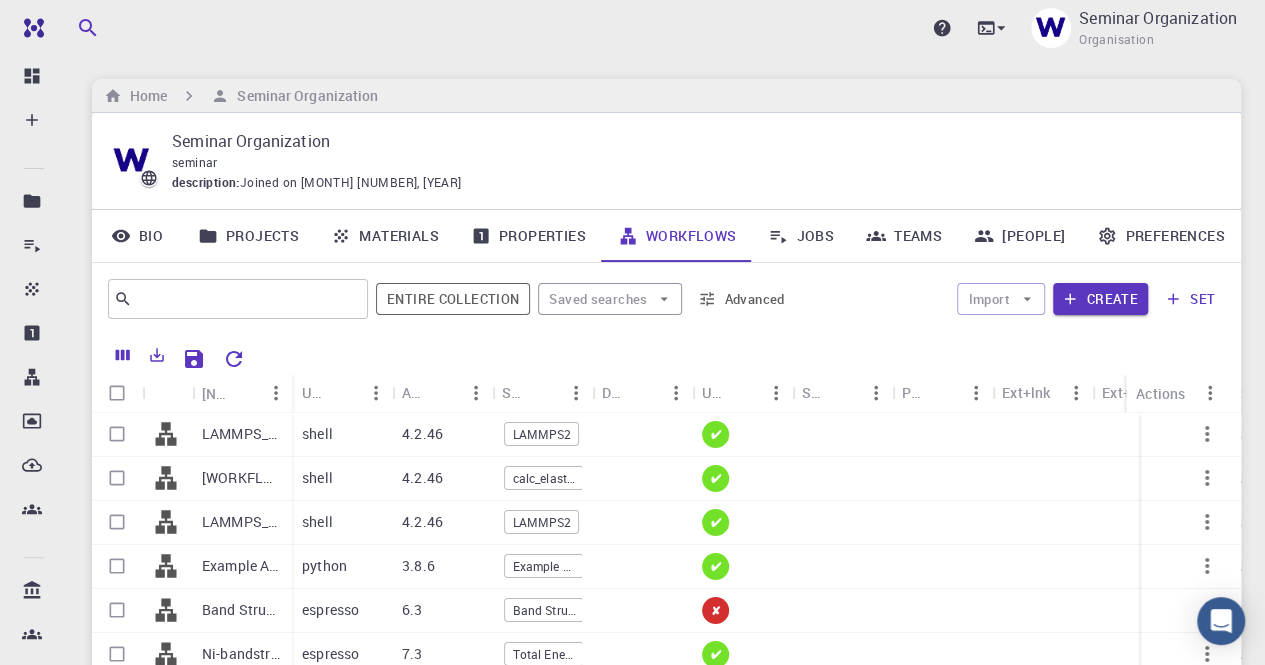 click on "Properties" at bounding box center [528, 236] 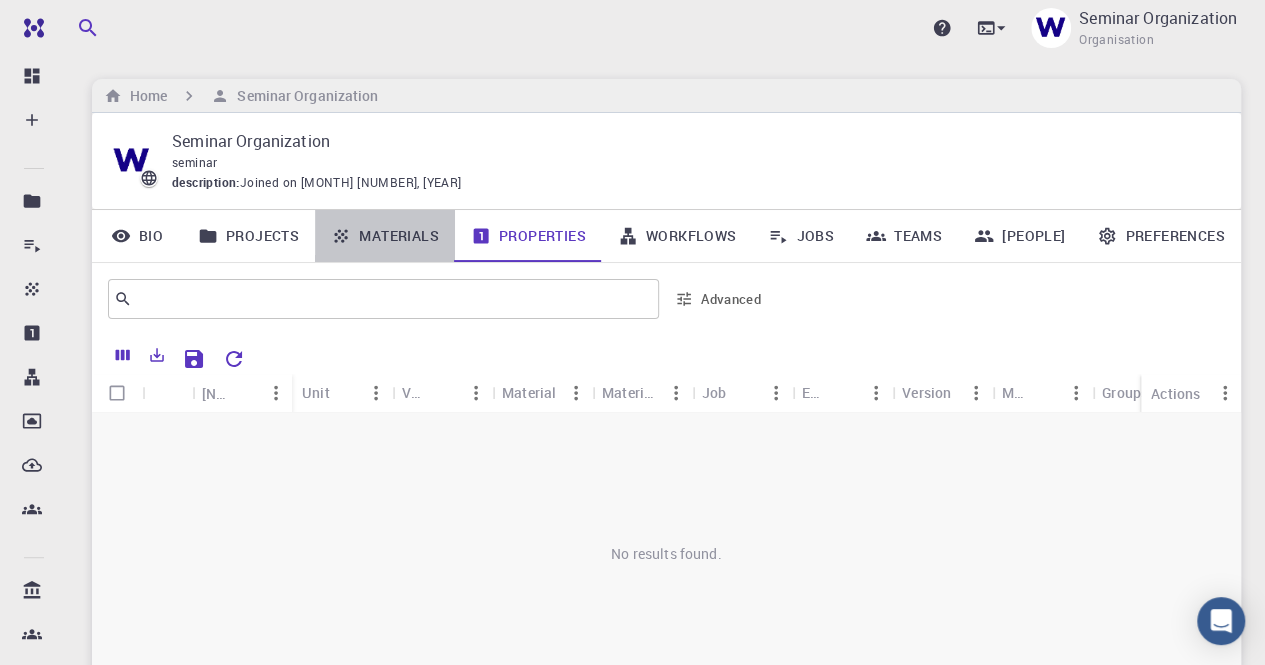 click on "Materials" at bounding box center [385, 236] 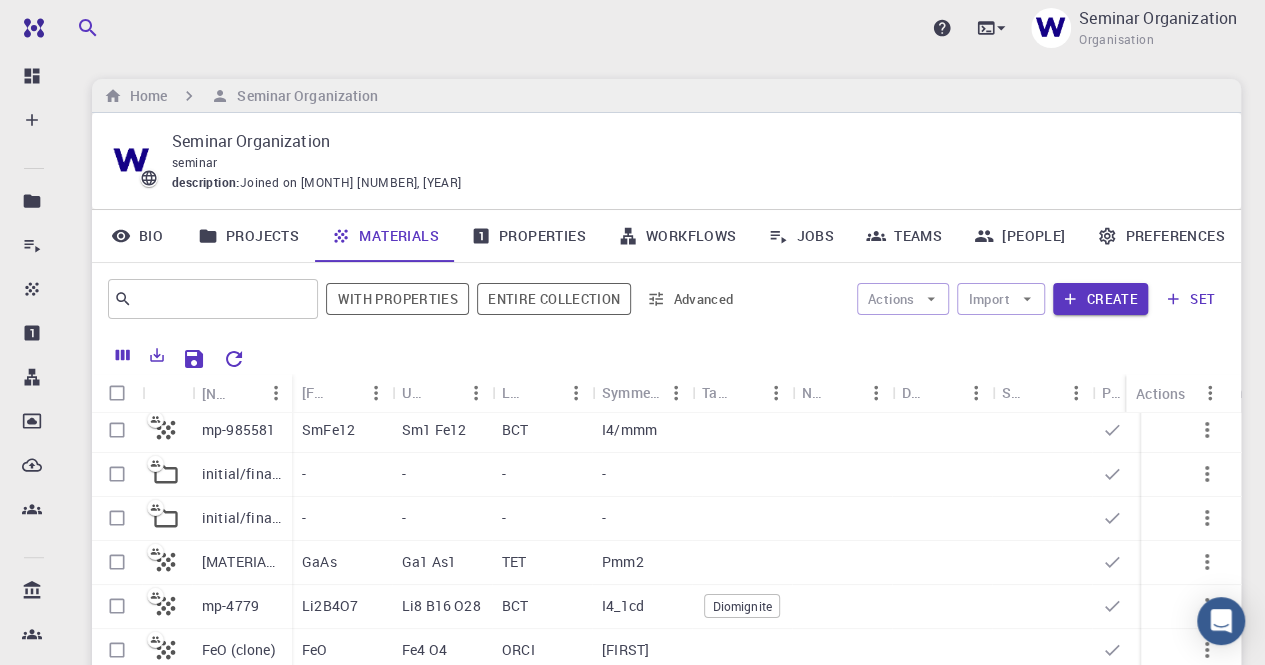 scroll, scrollTop: 146, scrollLeft: 0, axis: vertical 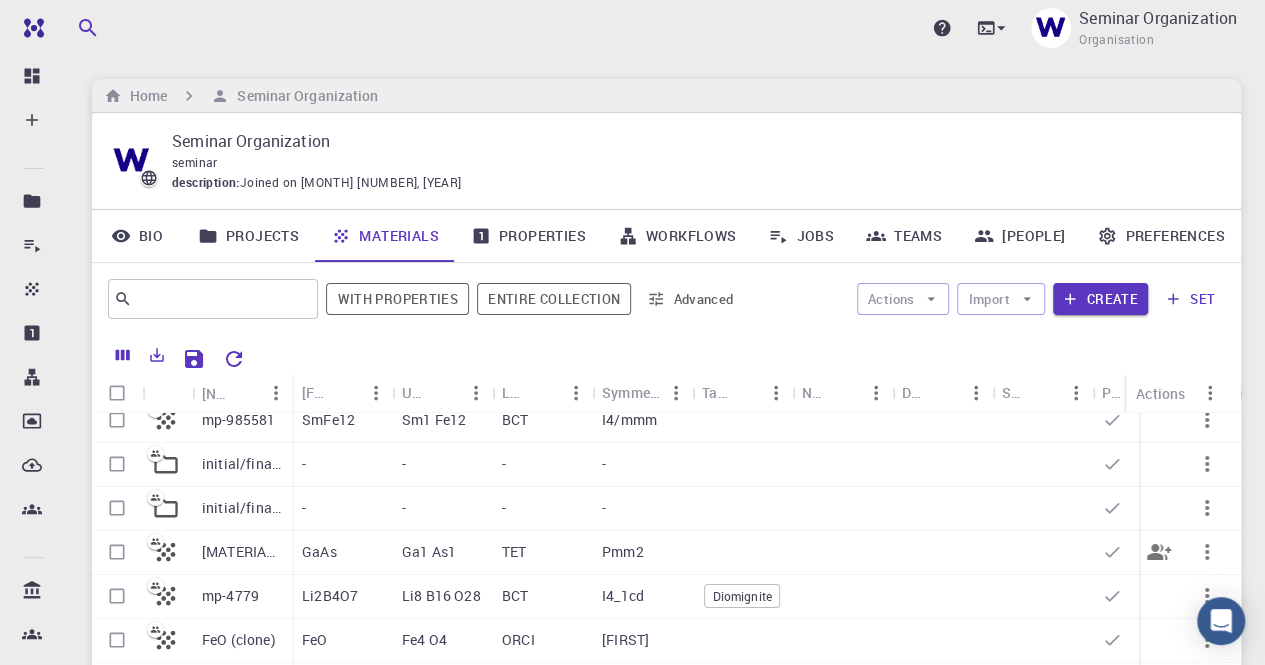 click at bounding box center (117, 552) 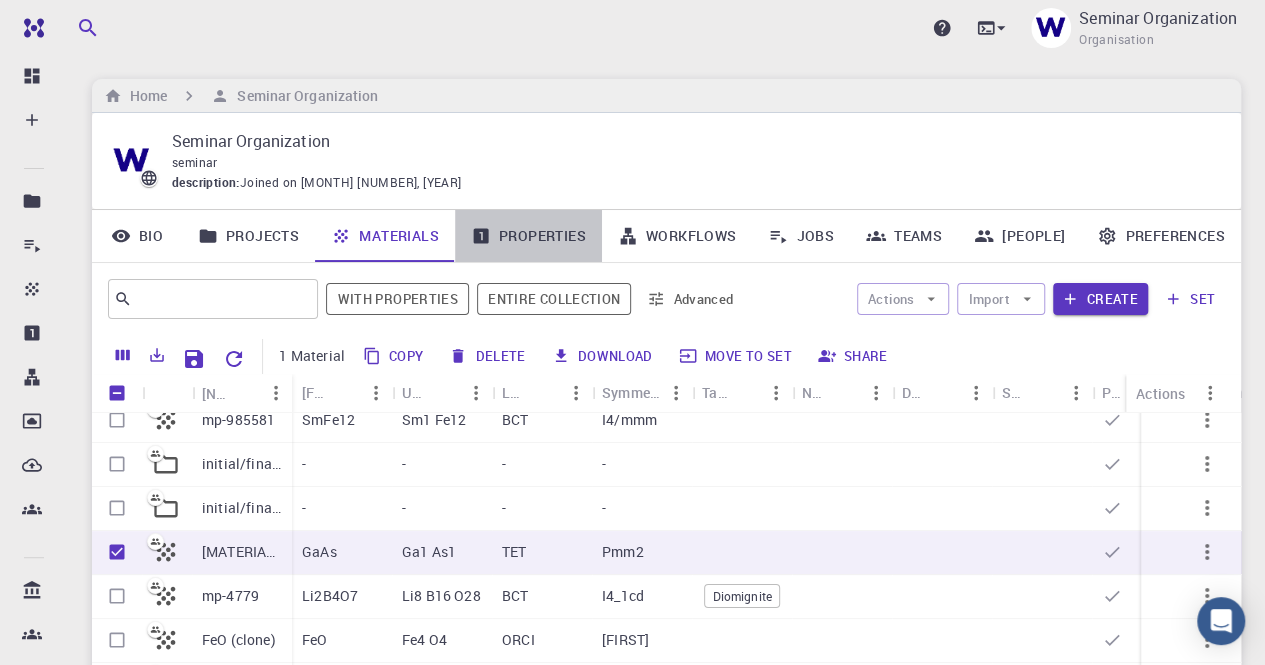 click on "Properties" at bounding box center (528, 236) 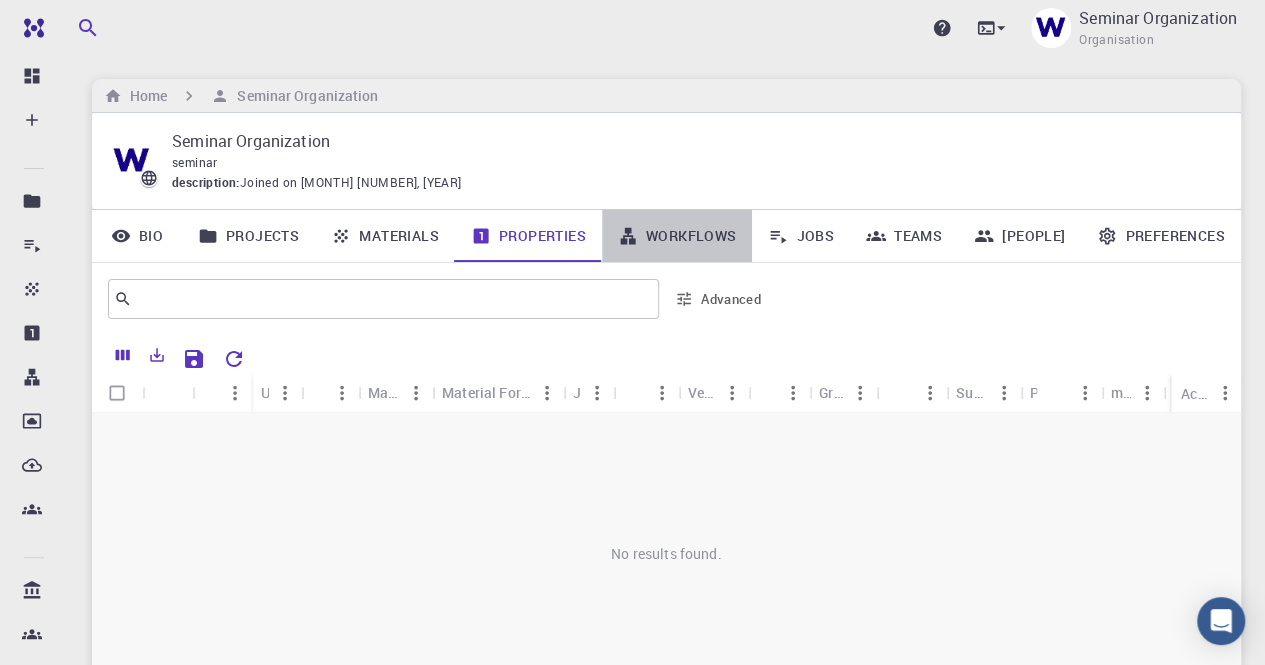 click on "Workflows" at bounding box center (677, 236) 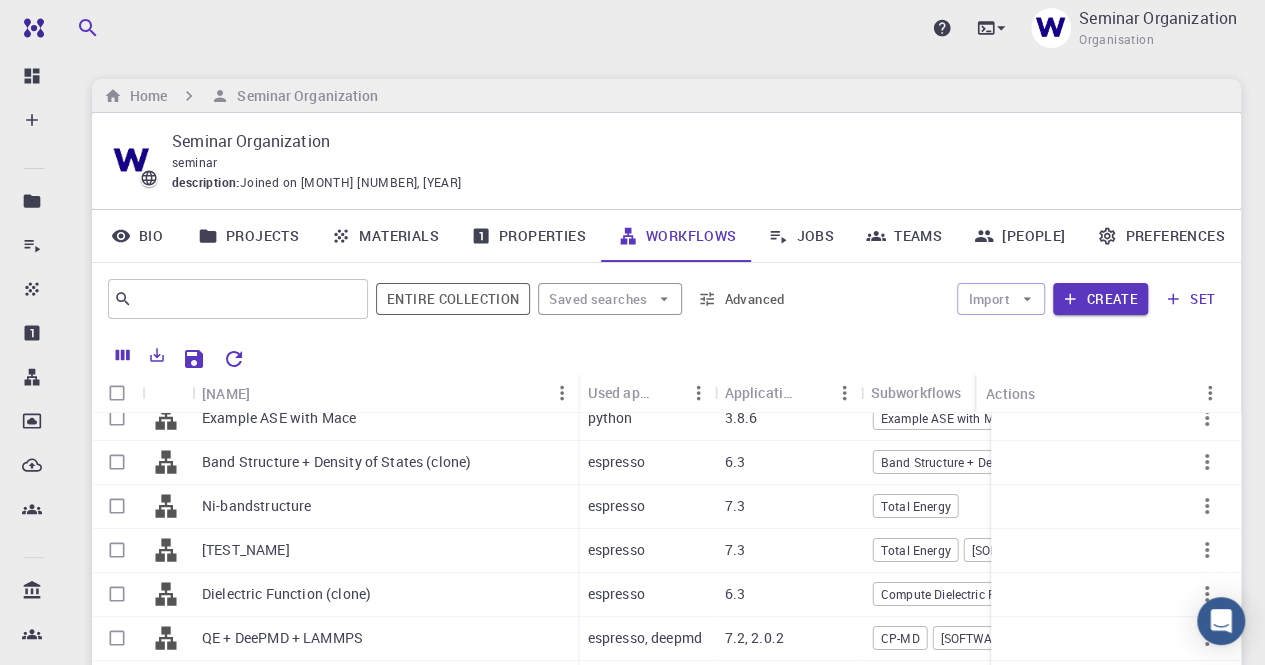 scroll, scrollTop: 130, scrollLeft: 0, axis: vertical 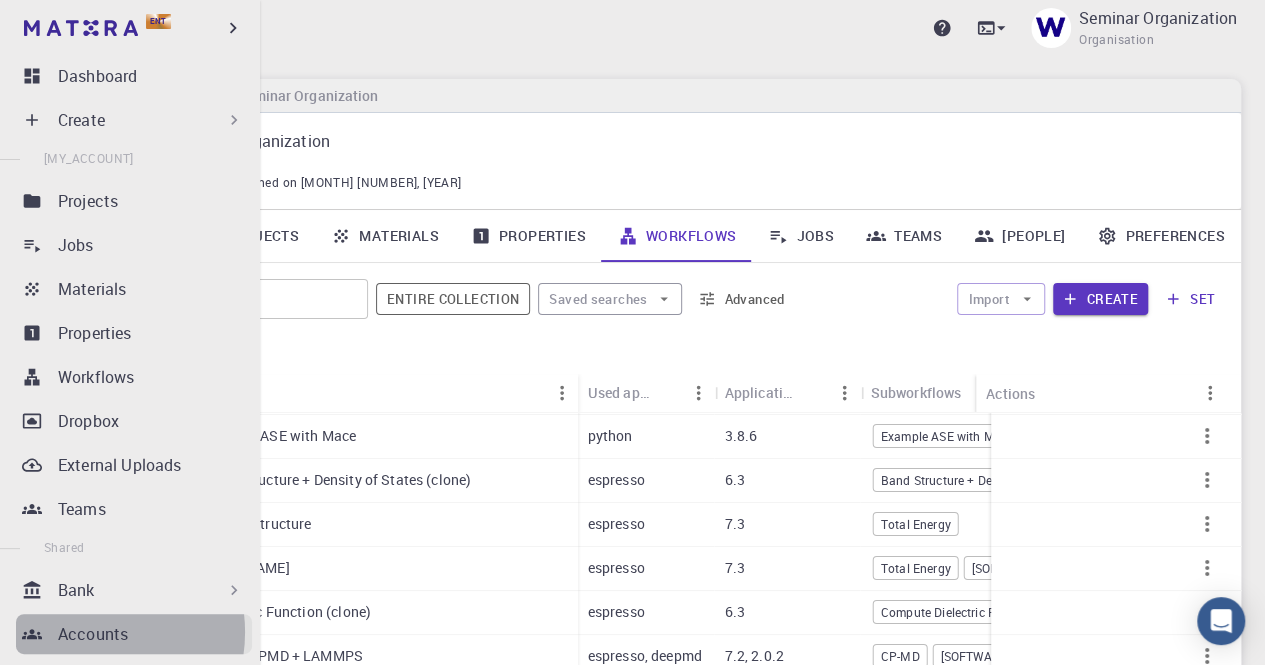 click on "Accounts" at bounding box center [93, 634] 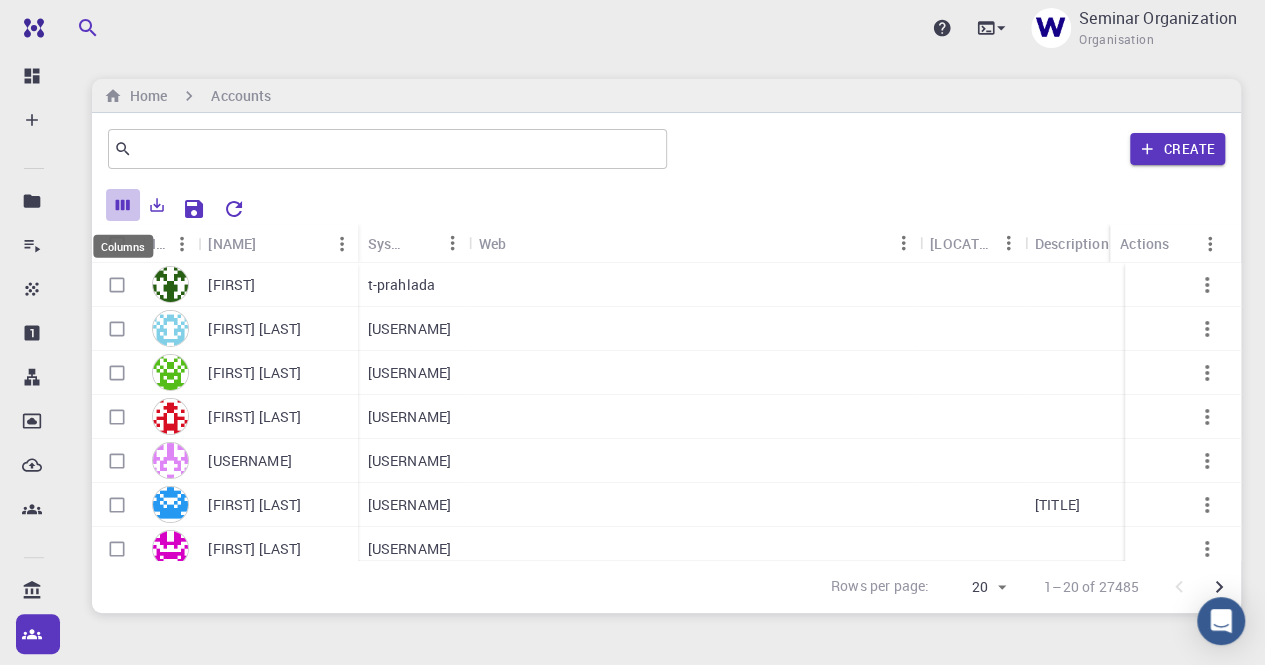 click at bounding box center (123, 205) 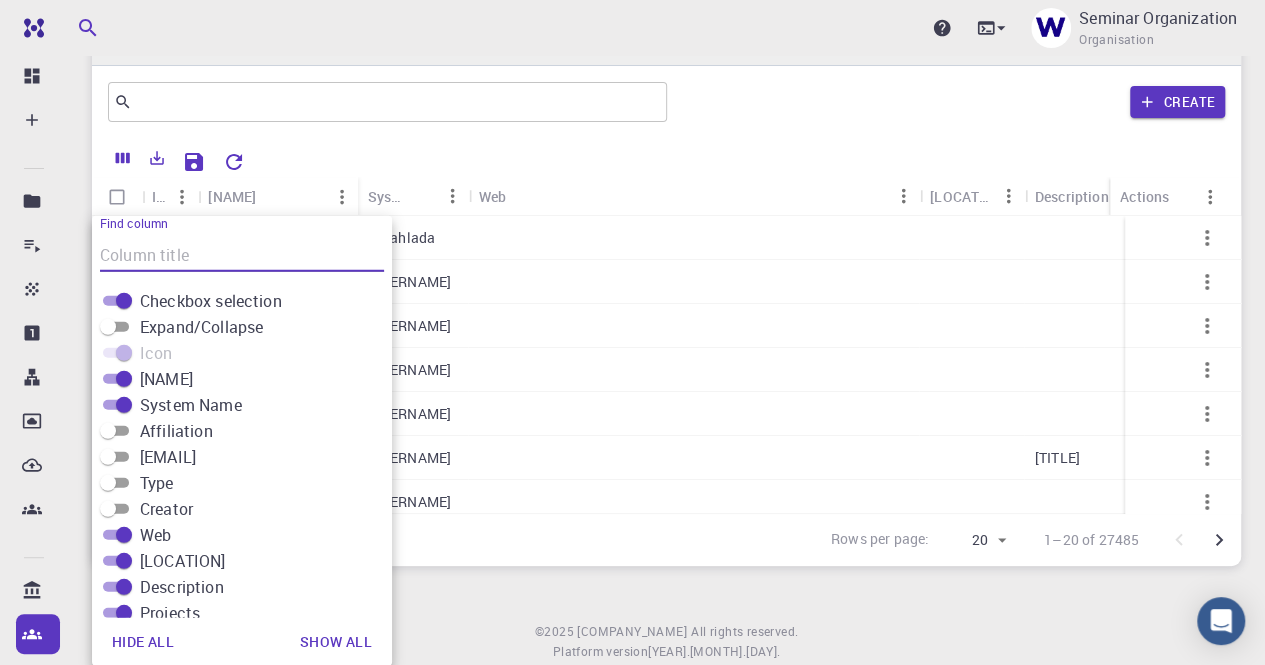 click on "Affiliation" at bounding box center [108, 431] 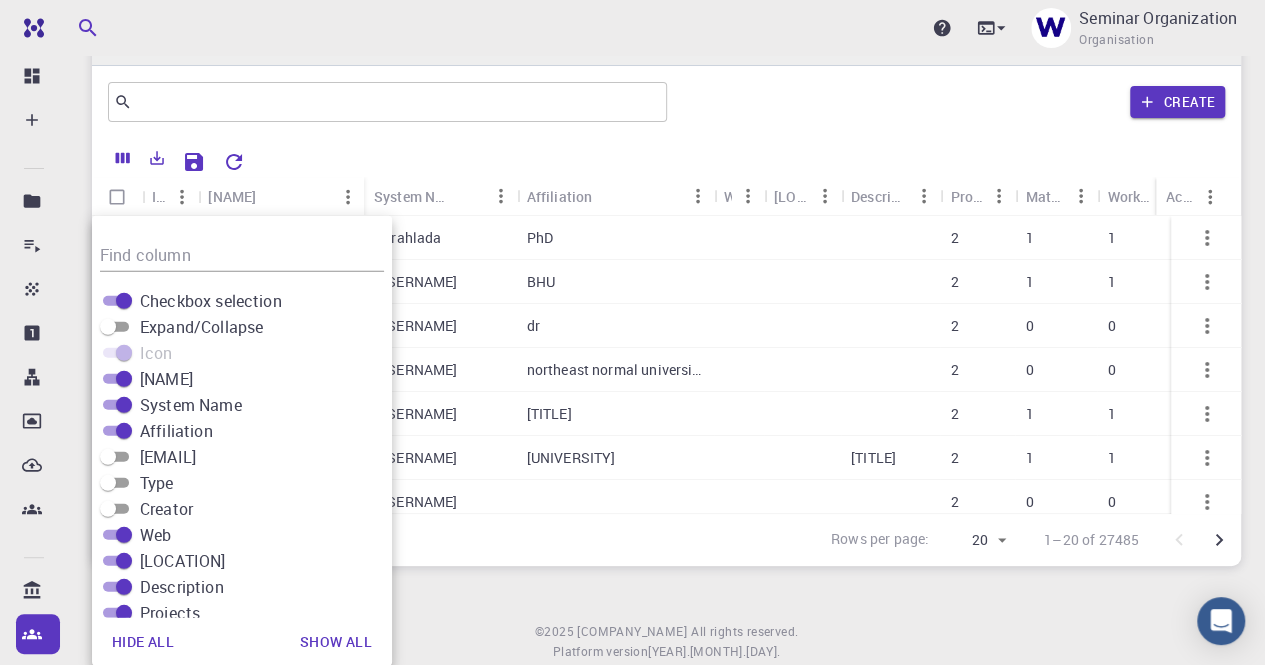 click on "[EMAIL]" at bounding box center [108, 457] 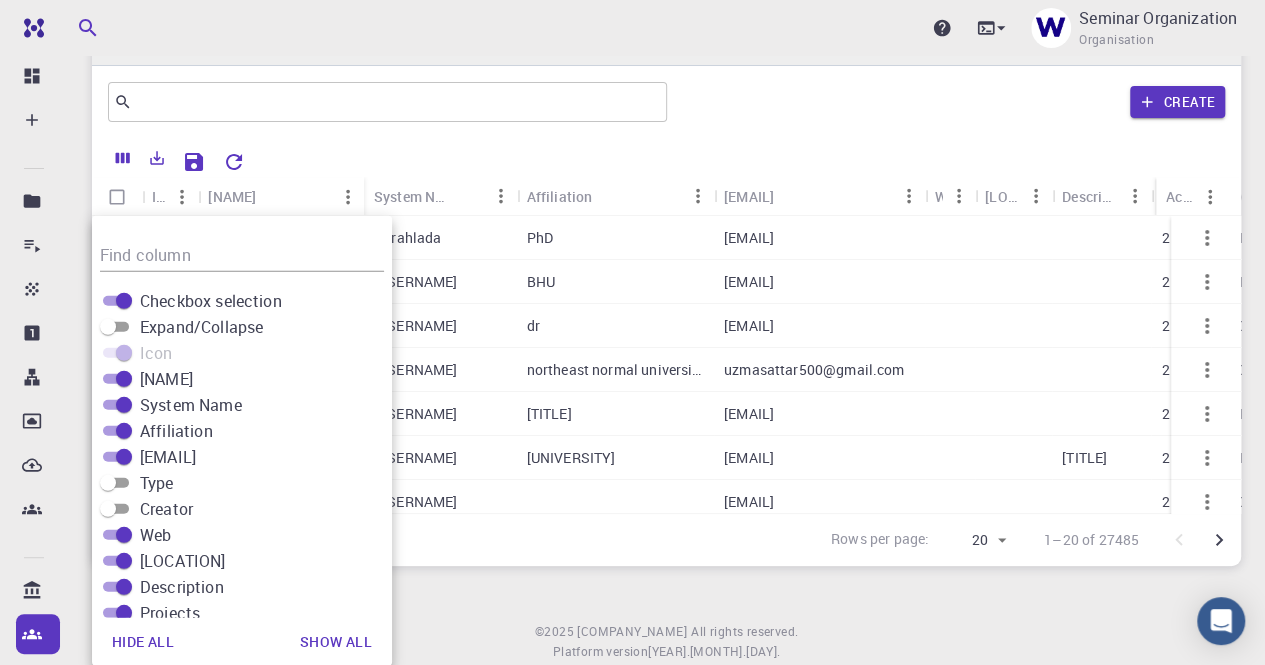 click on "[NUMBER]–[NUMBER] of [NUMBER]" at bounding box center (666, 539) 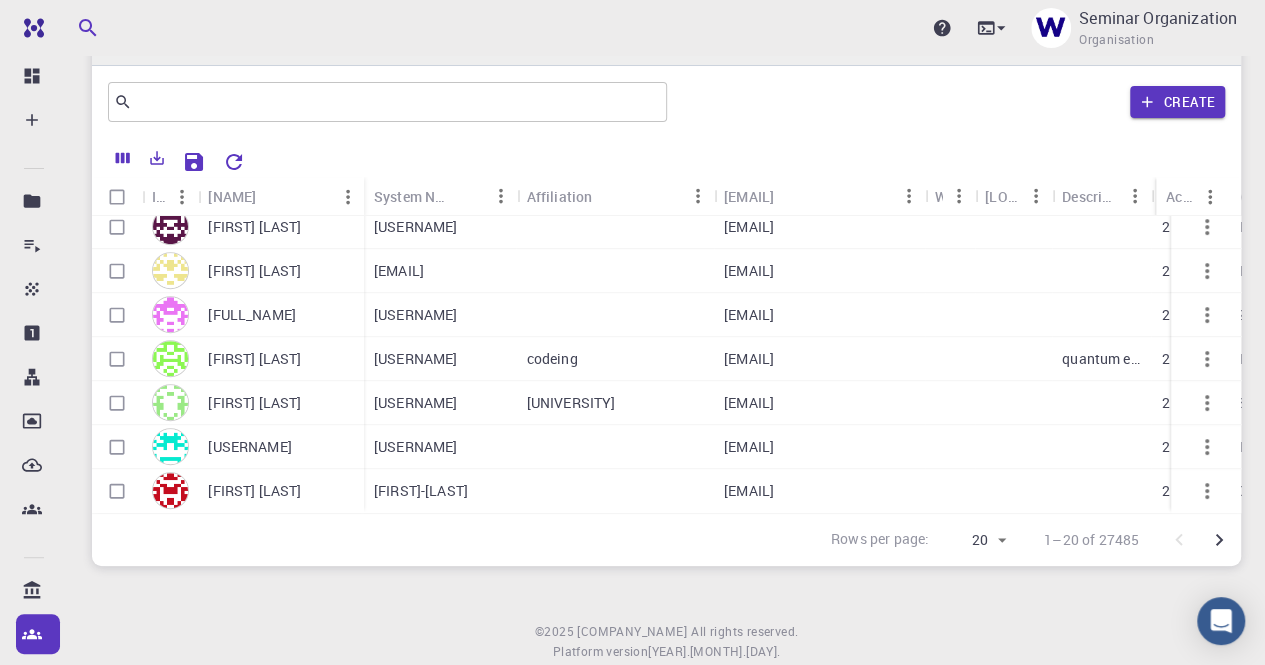 scroll, scrollTop: 598, scrollLeft: 638, axis: both 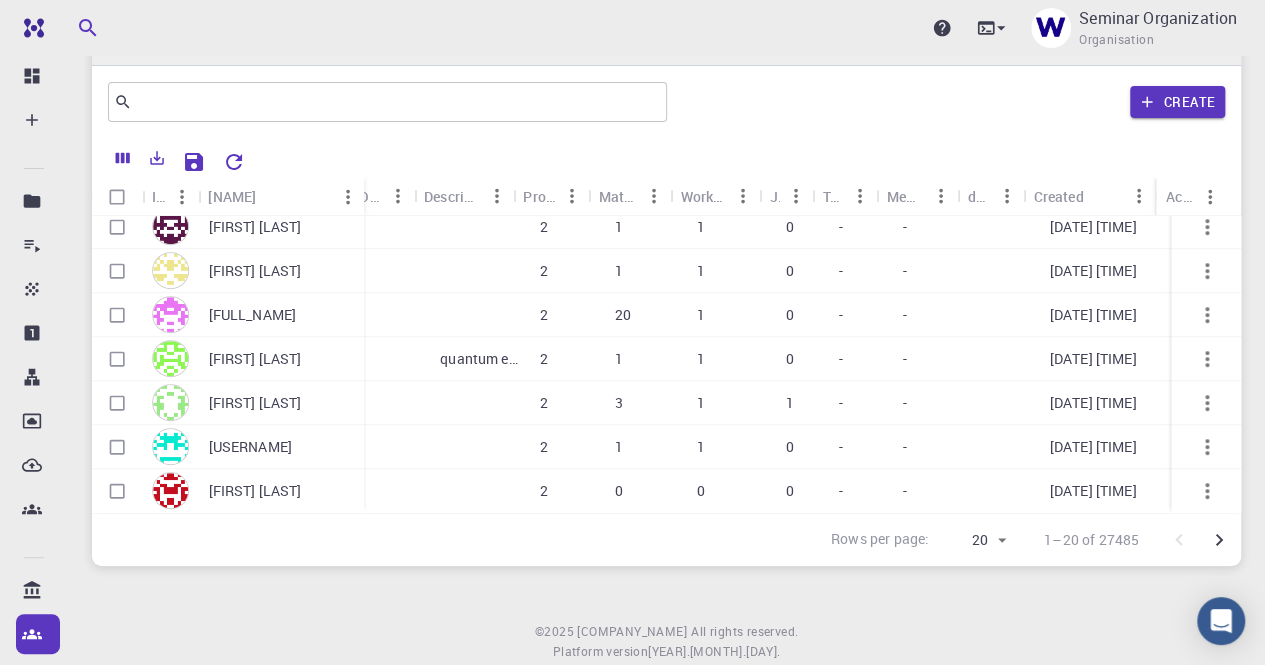 click at bounding box center [1219, 540] 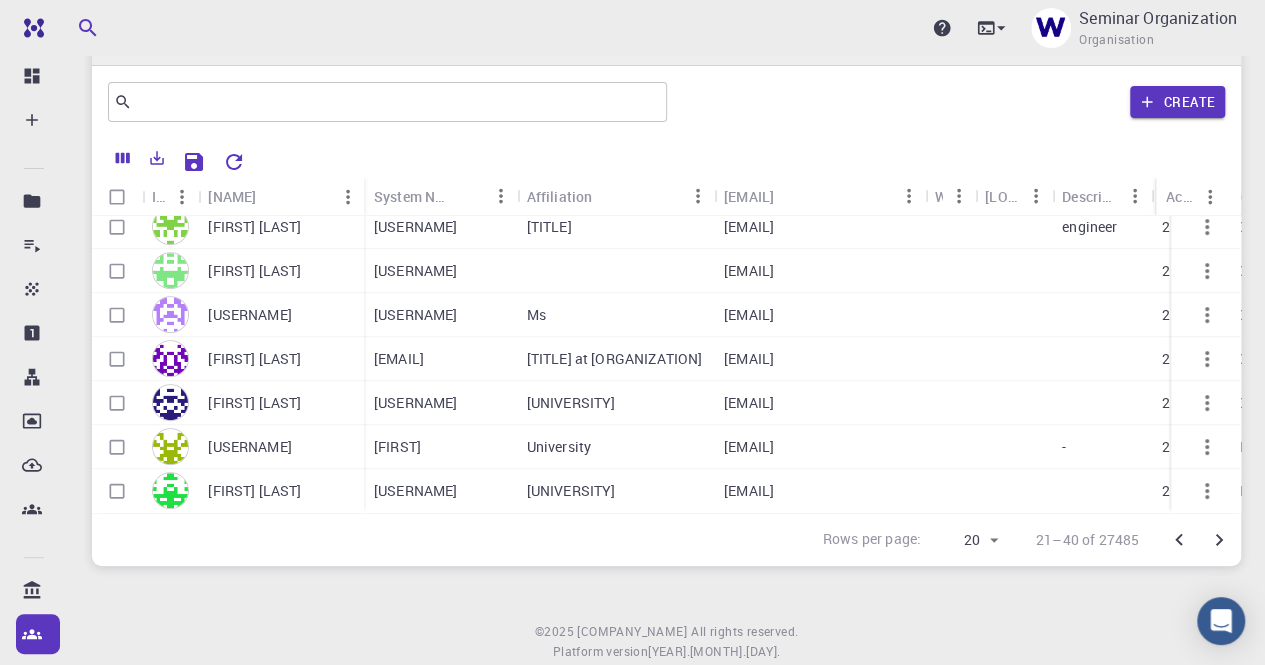 scroll, scrollTop: 598, scrollLeft: 0, axis: vertical 